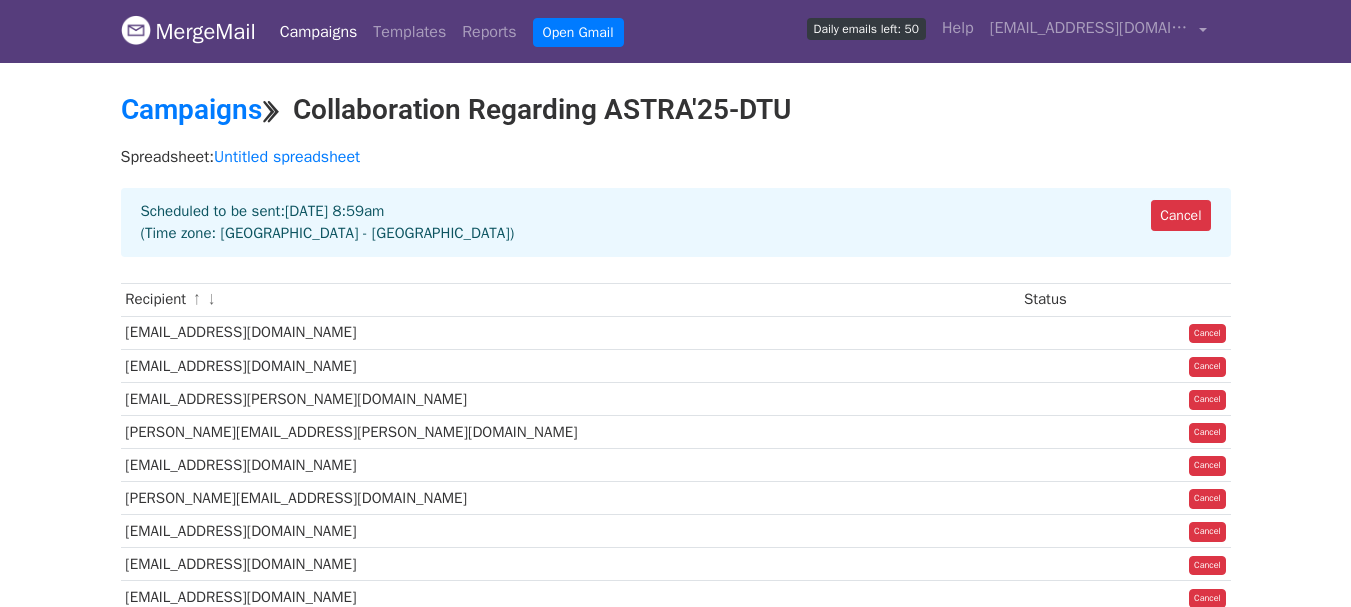 scroll, scrollTop: 222, scrollLeft: 0, axis: vertical 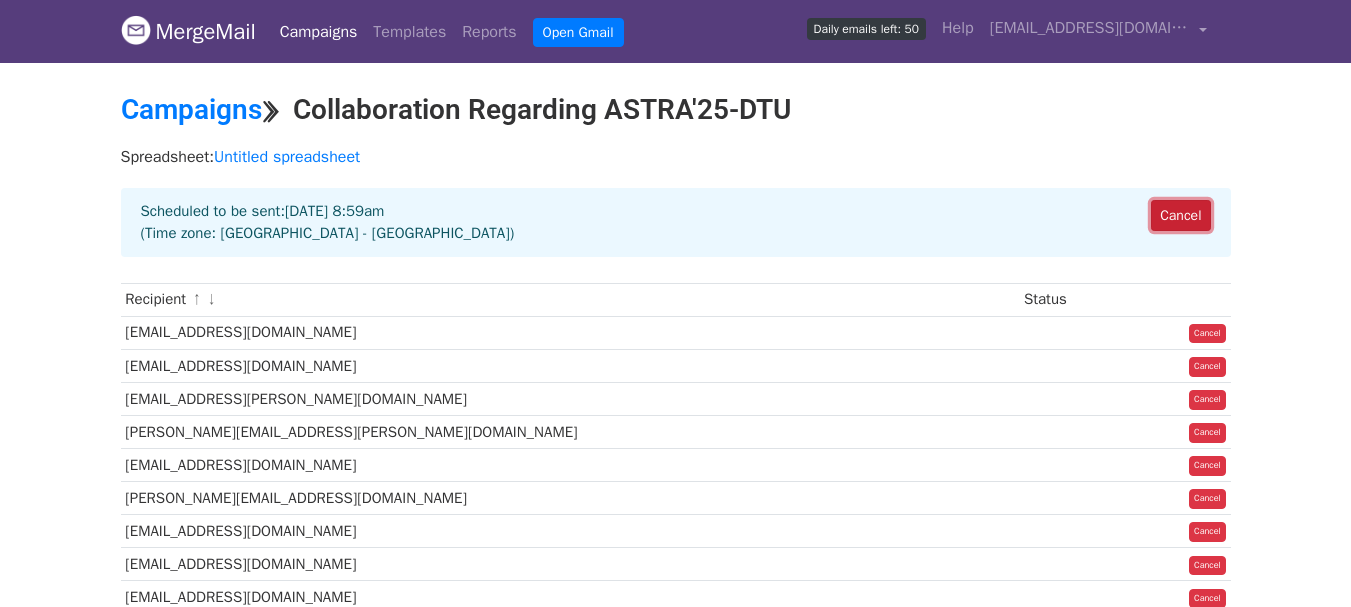 click on "Cancel" at bounding box center [1180, 215] 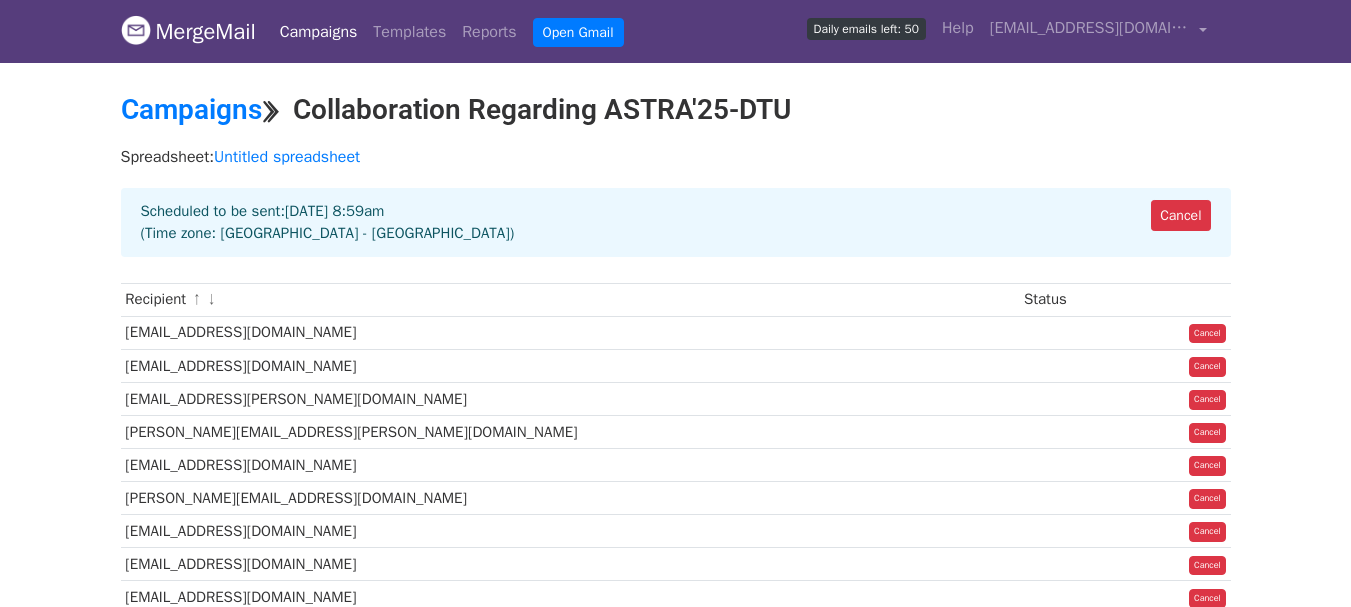 scroll, scrollTop: 0, scrollLeft: 0, axis: both 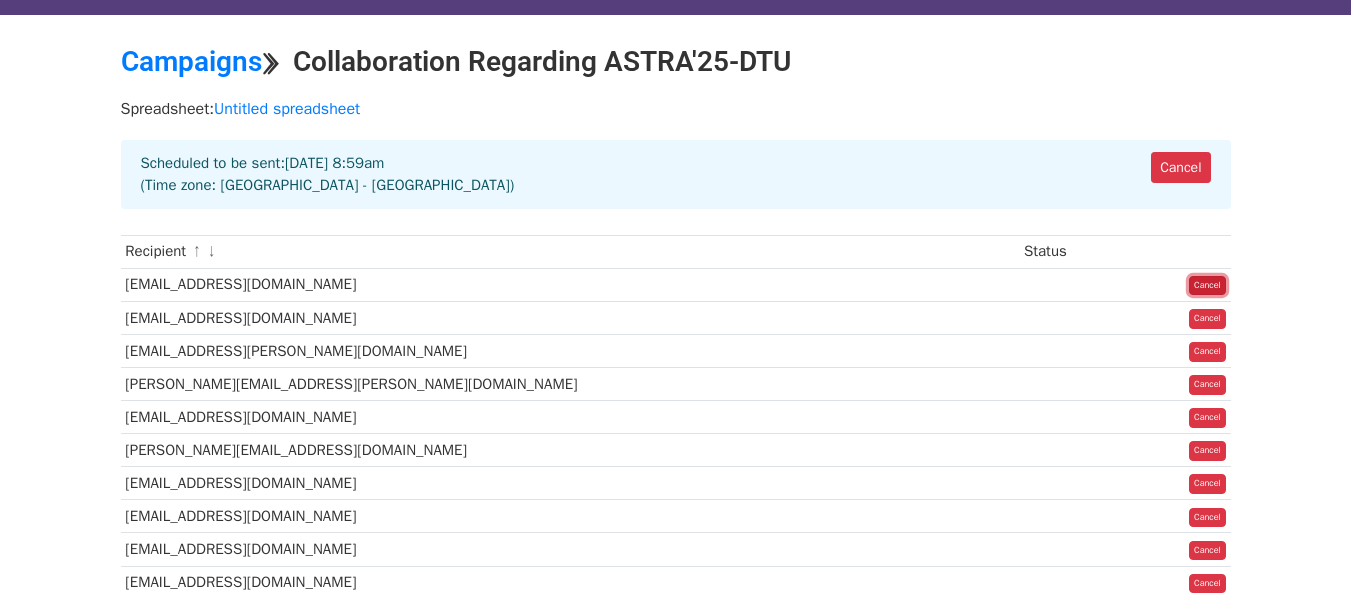 click on "Cancel" at bounding box center [1207, 286] 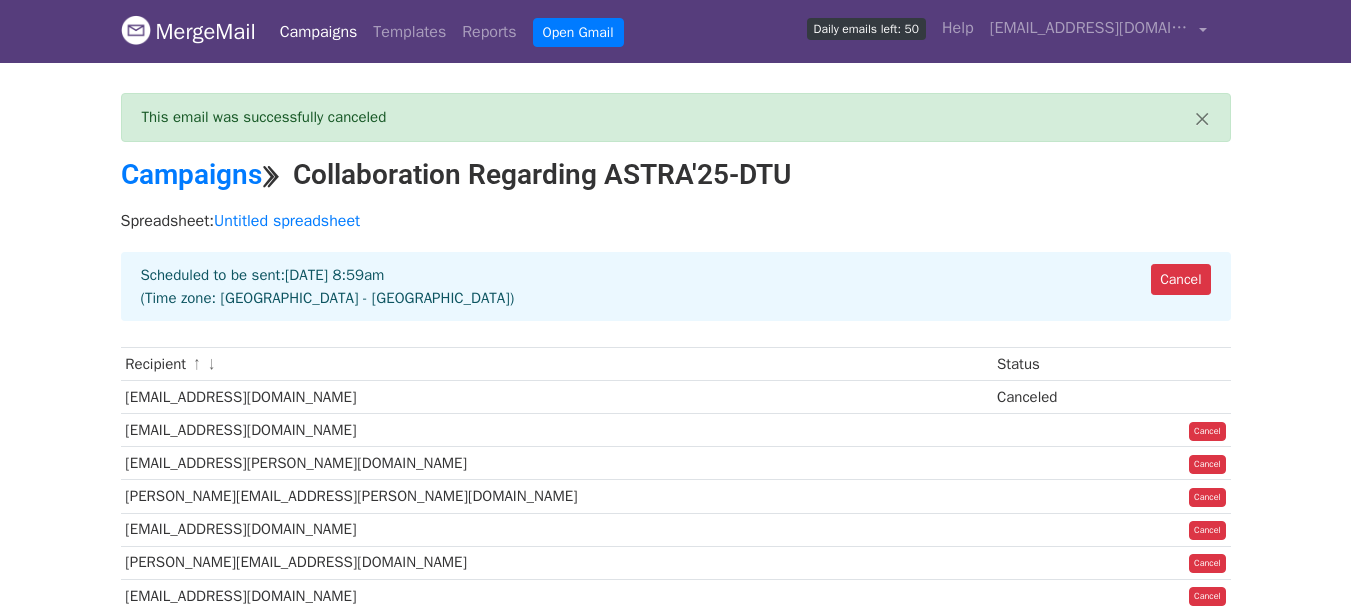 scroll, scrollTop: 0, scrollLeft: 0, axis: both 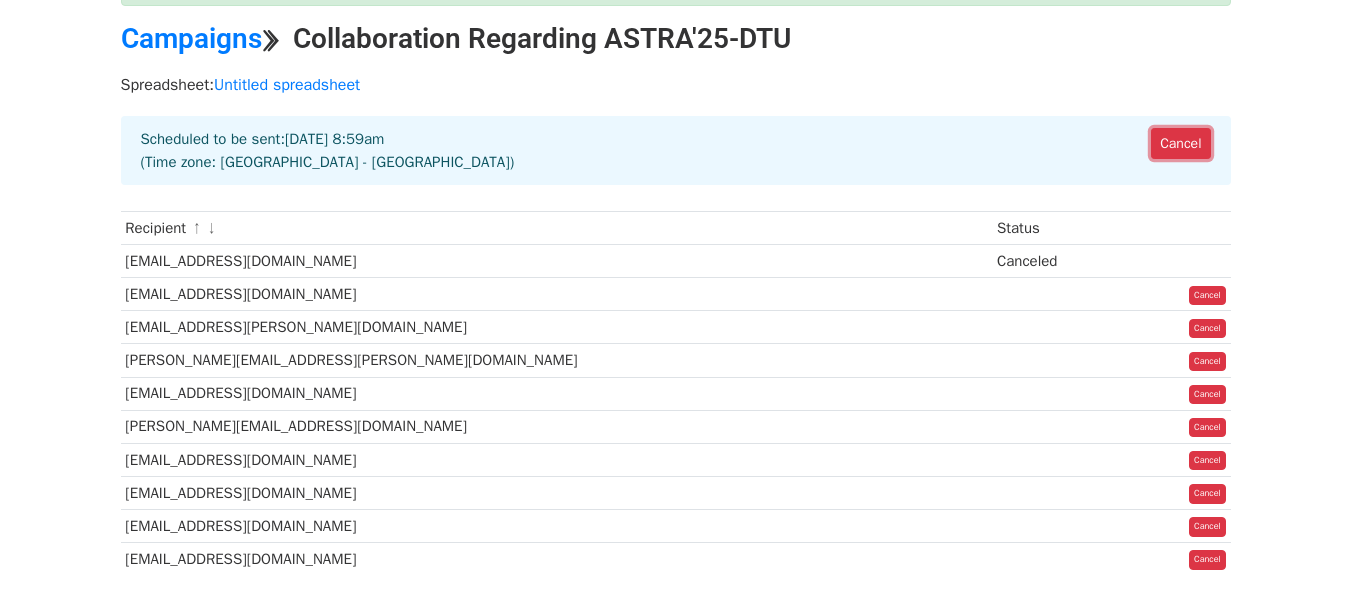 drag, startPoint x: 1186, startPoint y: 150, endPoint x: 747, endPoint y: 68, distance: 446.59265 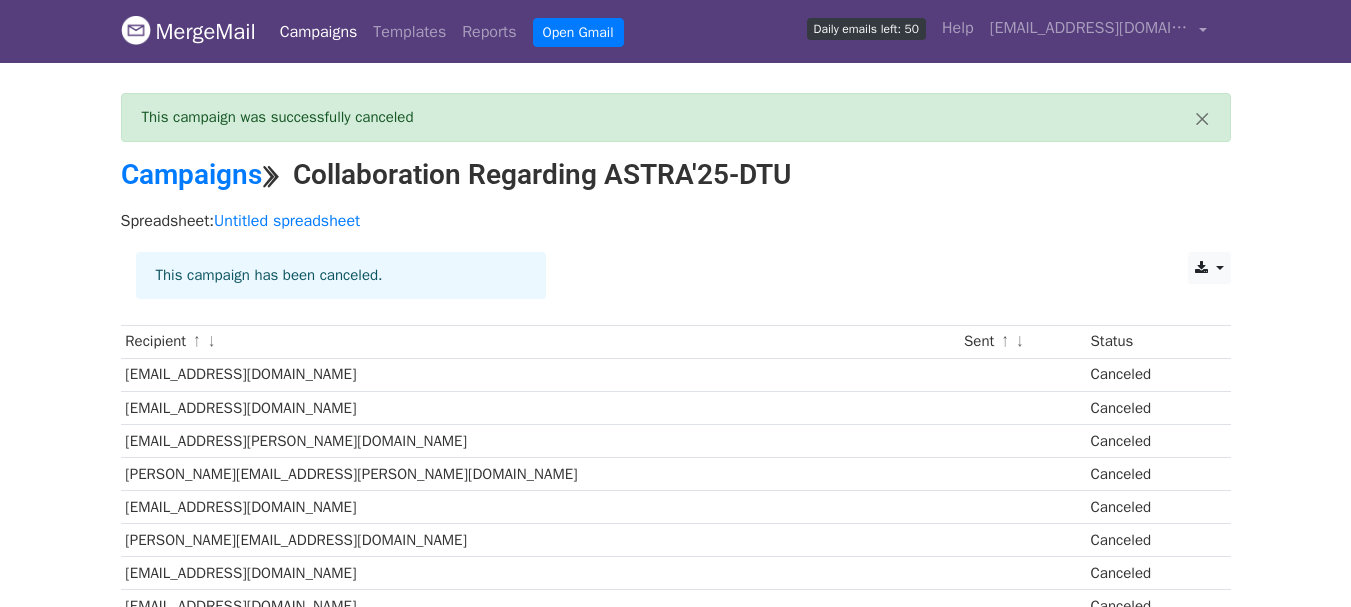 scroll, scrollTop: 0, scrollLeft: 0, axis: both 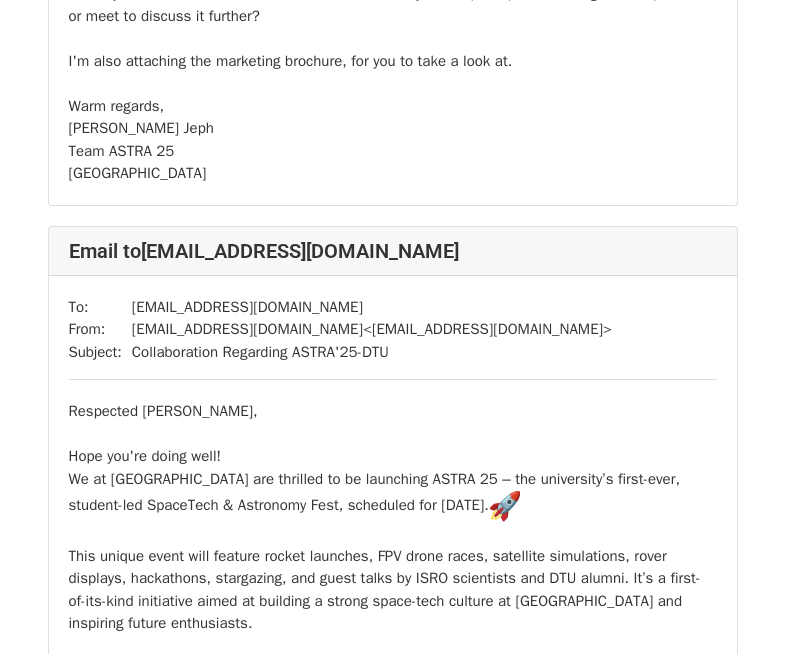 drag, startPoint x: 787, startPoint y: 41, endPoint x: 814, endPoint y: 71, distance: 40.36087 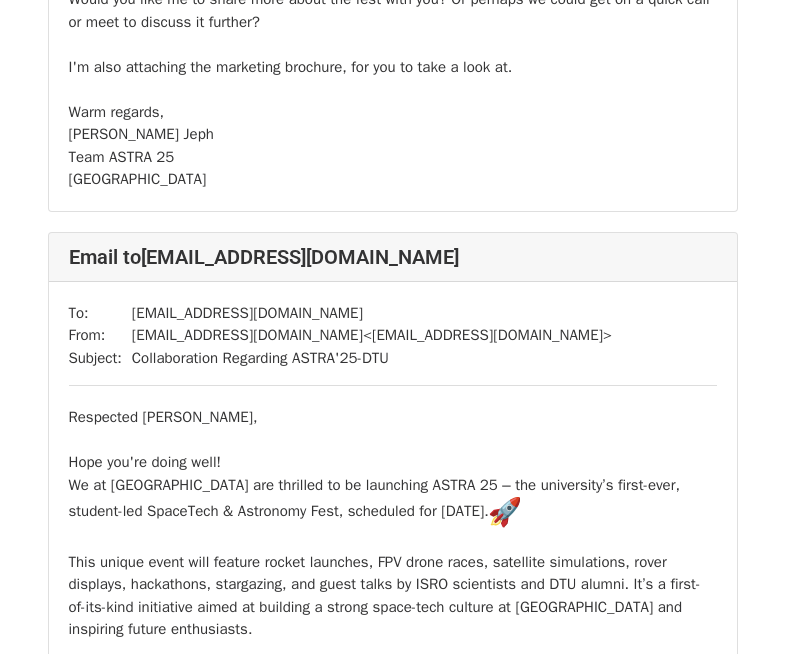 click on "Campaign Preview
10 recipients
To send your campaign, go back to Gmail and click "Send".
Email to
[EMAIL_ADDRESS][DOMAIN_NAME]
To:
[EMAIL_ADDRESS][DOMAIN_NAME]
From:
[EMAIL_ADDRESS][DOMAIN_NAME]  < [EMAIL_ADDRESS][DOMAIN_NAME] >
Subject:
Collaboration Regarding ASTRA'25-DTU
Respected [PERSON_NAME], Hope you're doing well! We at [GEOGRAPHIC_DATA] are thrilled to be launching ASTRA 25 – the university’s first-ever, student-led SpaceTech & Astronomy Fest, scheduled for [DATE].  This unique event will feature rocket launches, FPV drone races, satellite simulations, rover displays, hackathons, stargazing, and guest talks by ISRO scientists and DTU alumni. It’s a first-of-its-kind initiative aimed at building a strong space-tech culture at [GEOGRAPHIC_DATA] and inspiring future enthusiasts. I'm also attaching the marketing brochure, for you to take a look at.   Warm regards, [PERSON_NAME] Jeph Team ASTRA 25" at bounding box center (392, 3312) 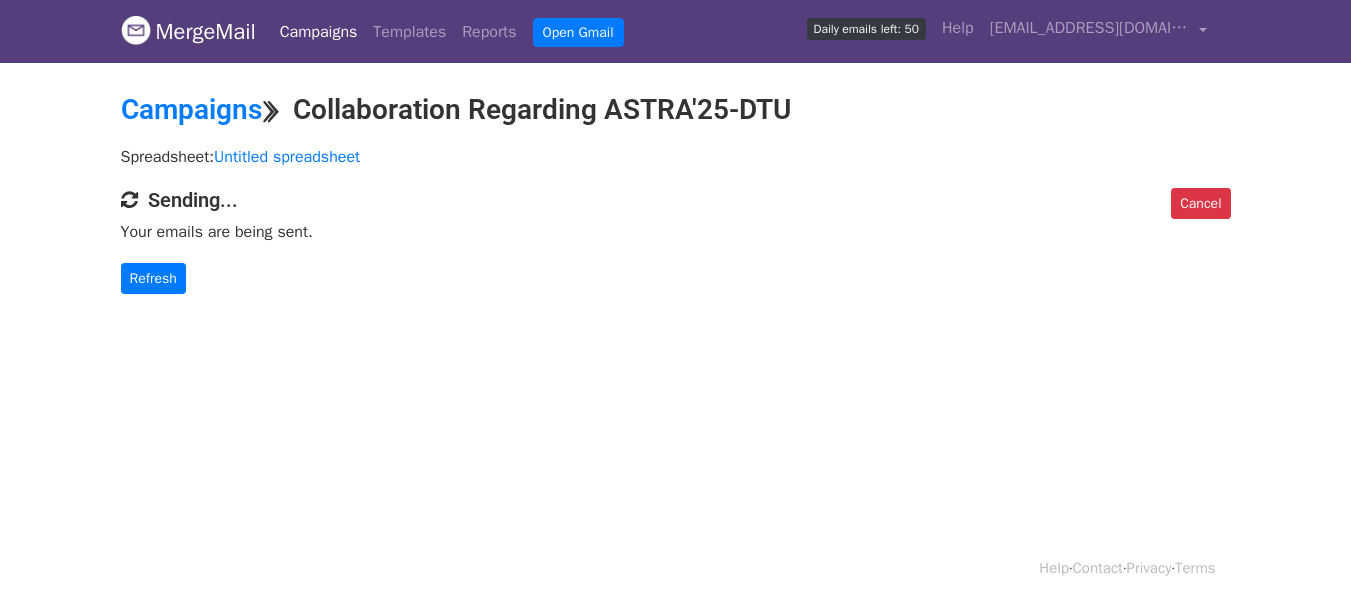 scroll, scrollTop: 0, scrollLeft: 0, axis: both 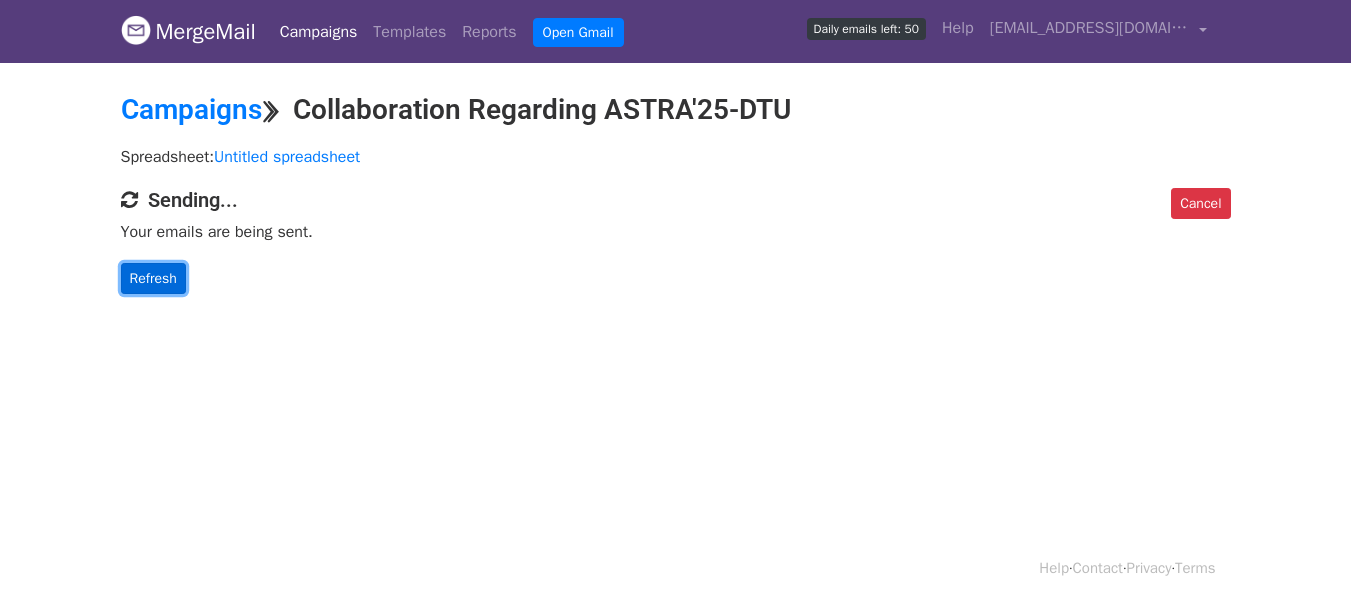 click on "Refresh" at bounding box center (153, 278) 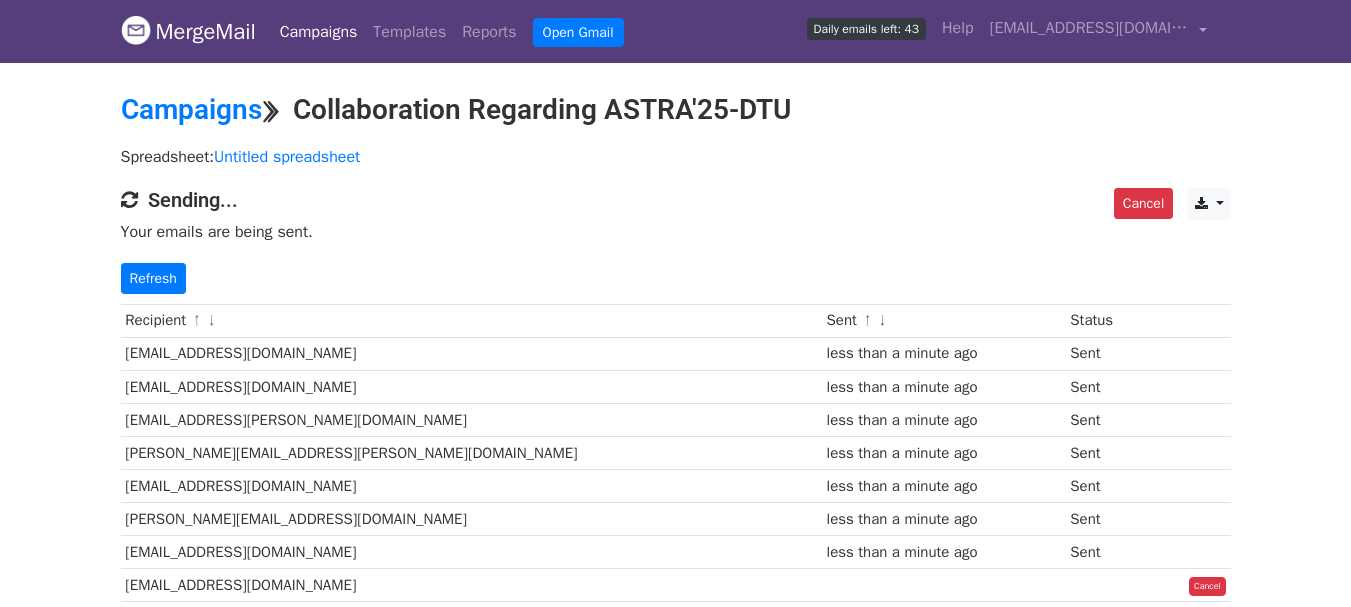 scroll, scrollTop: 0, scrollLeft: 0, axis: both 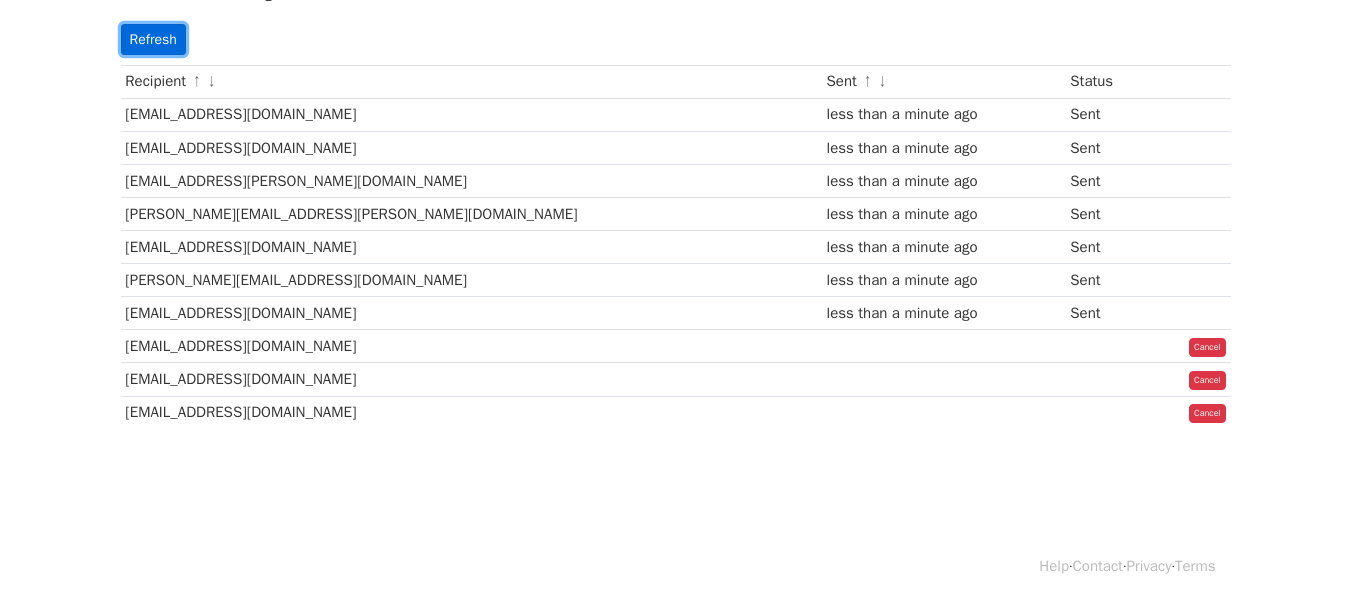 click on "Refresh" at bounding box center (153, 39) 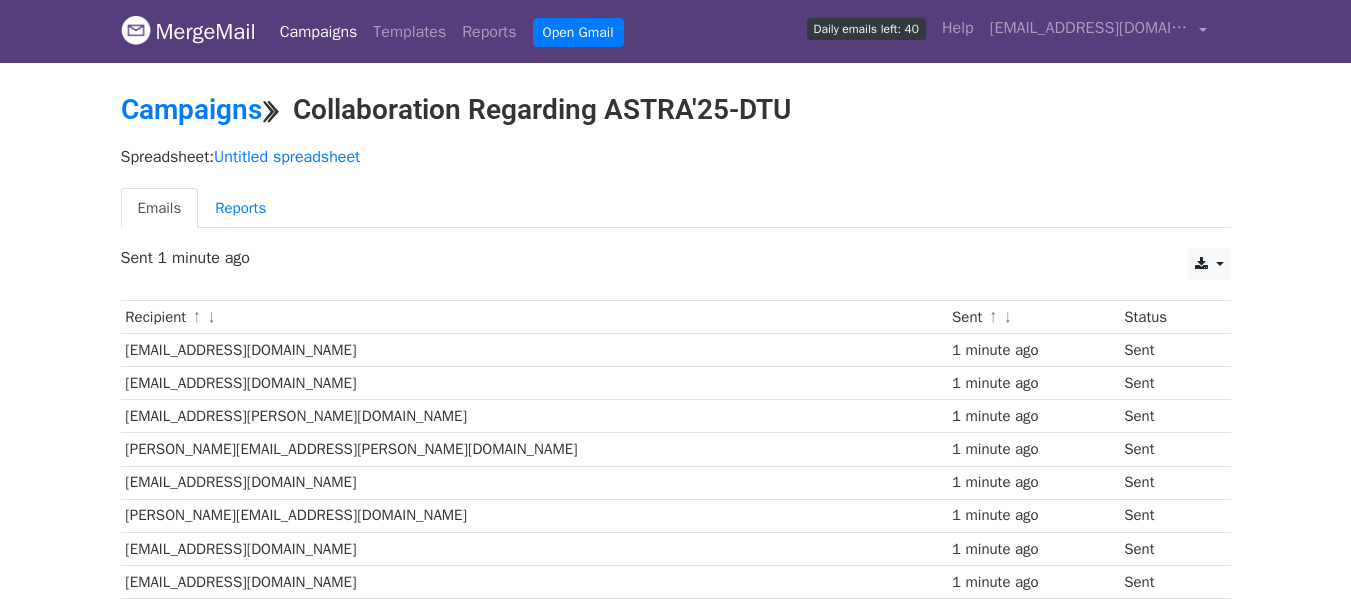 scroll, scrollTop: 0, scrollLeft: 0, axis: both 